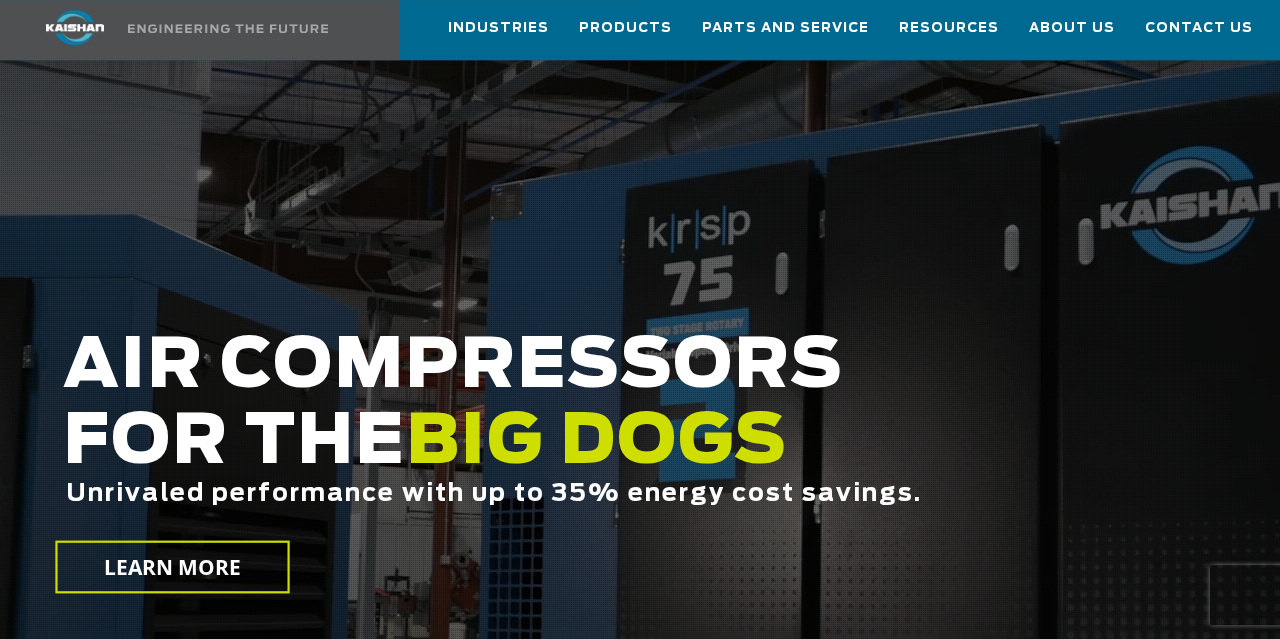 scroll, scrollTop: 312, scrollLeft: 0, axis: vertical 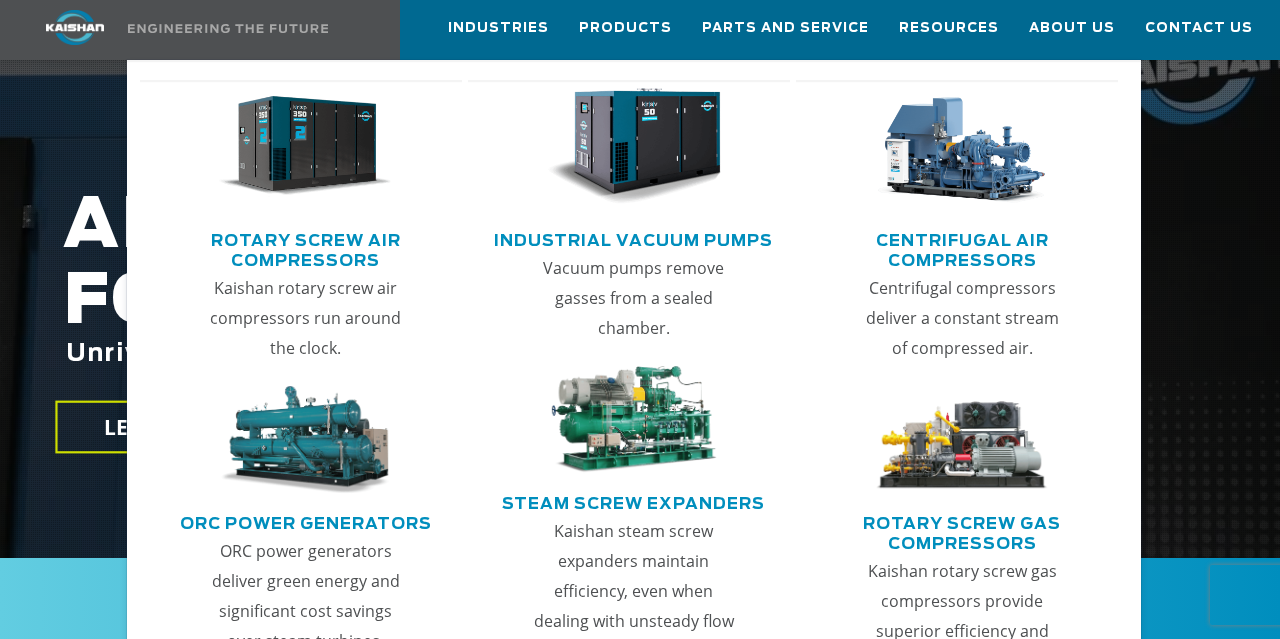 click at bounding box center [305, 146] 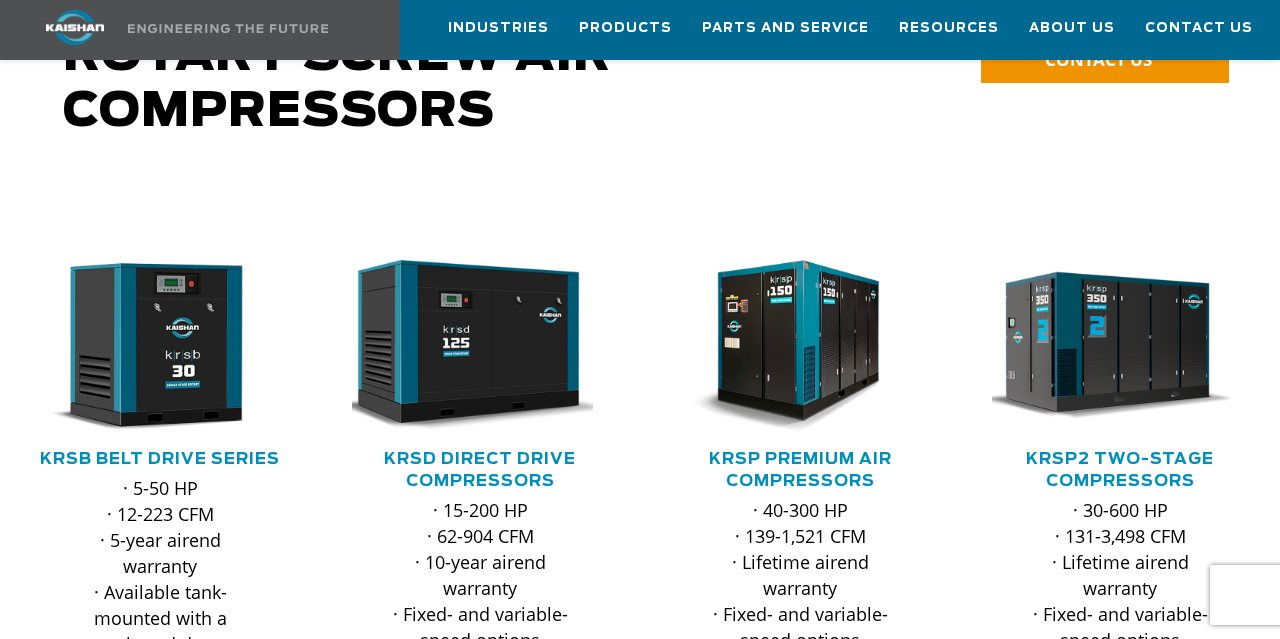 scroll, scrollTop: 312, scrollLeft: 0, axis: vertical 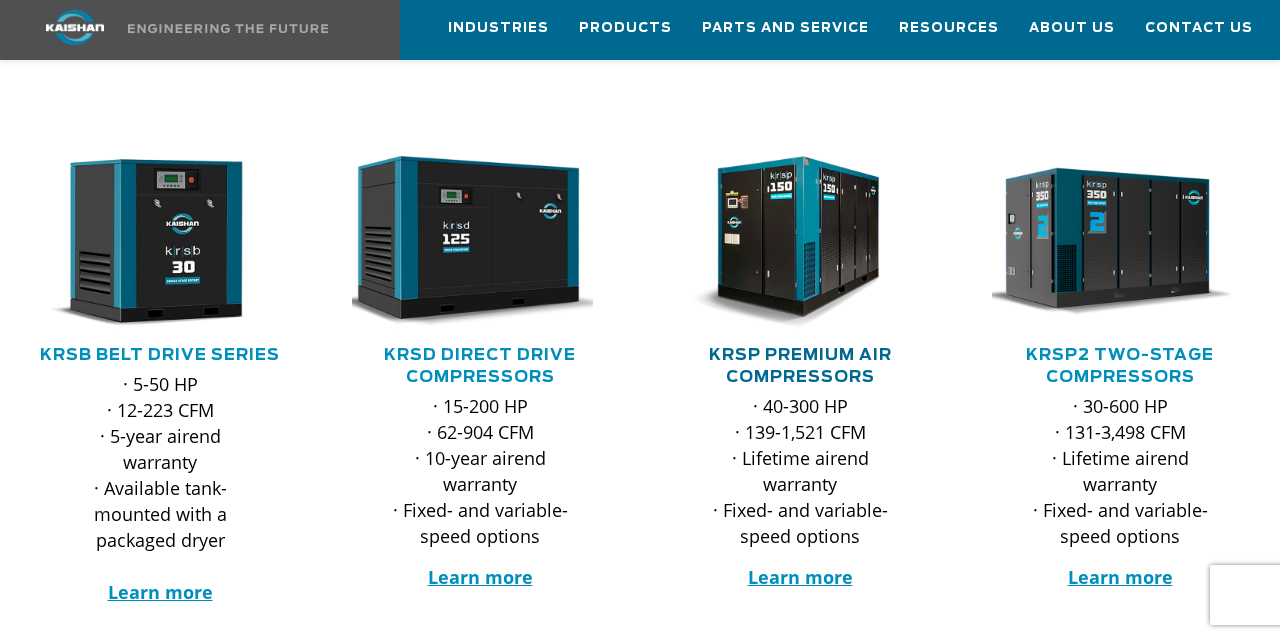 click on "KRSP Premium Air Compressors" at bounding box center (800, 366) 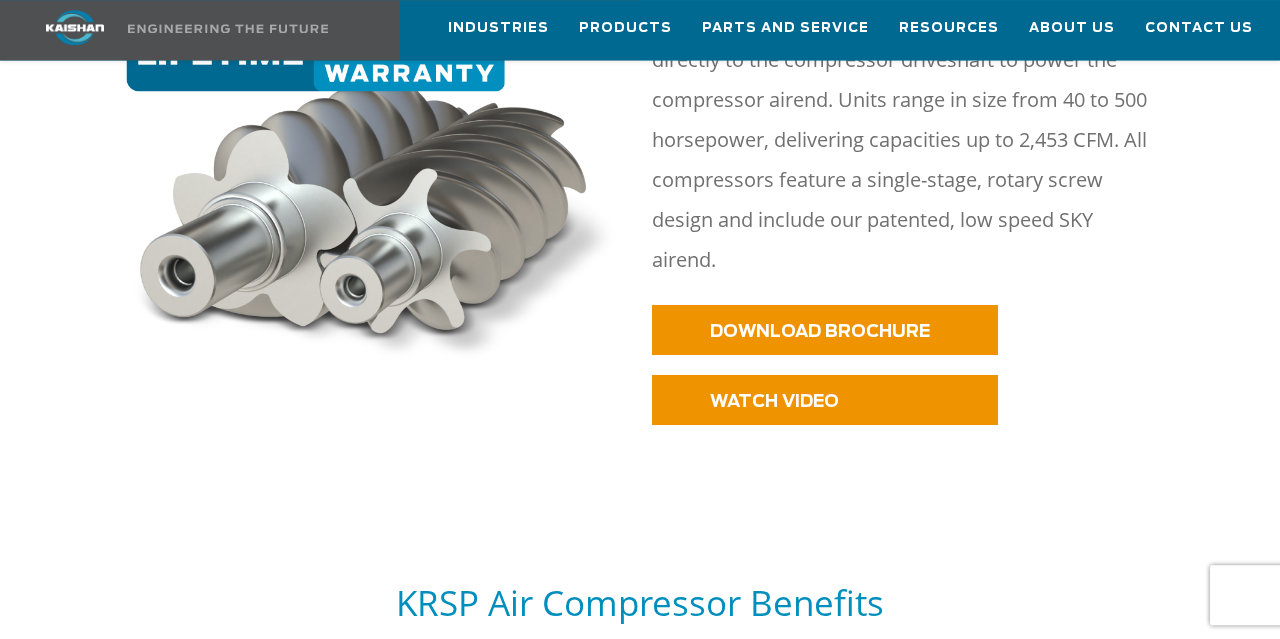 scroll, scrollTop: 1040, scrollLeft: 0, axis: vertical 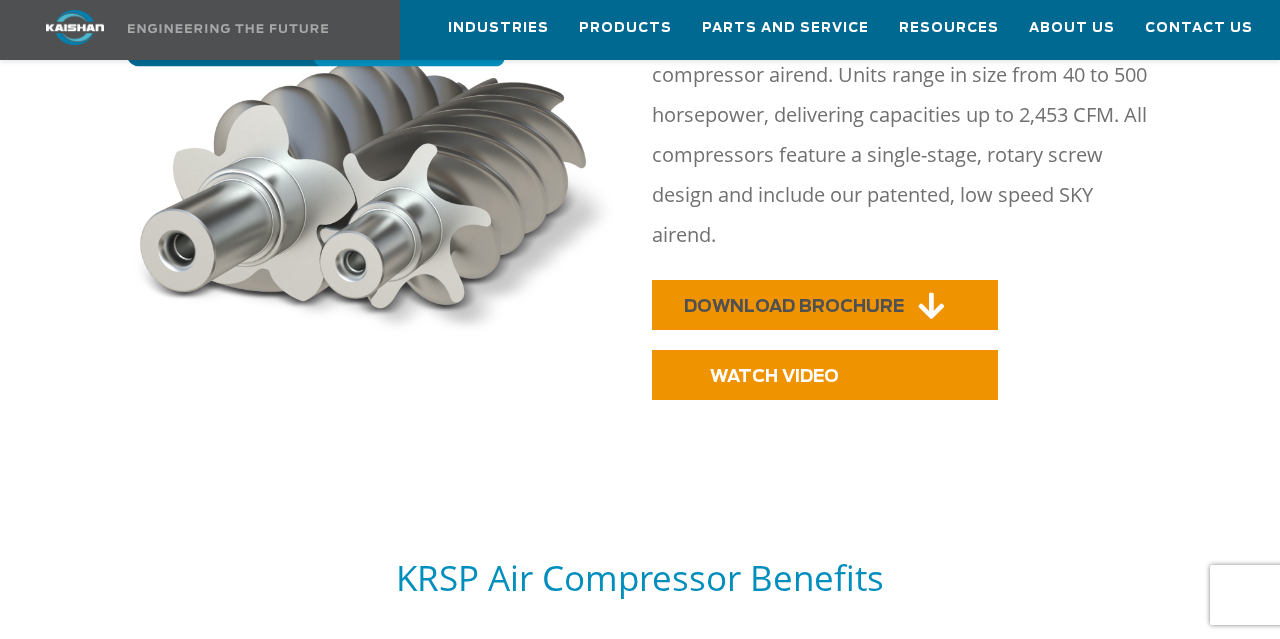 click on "DOWNLOAD BROCHURE" at bounding box center (794, 306) 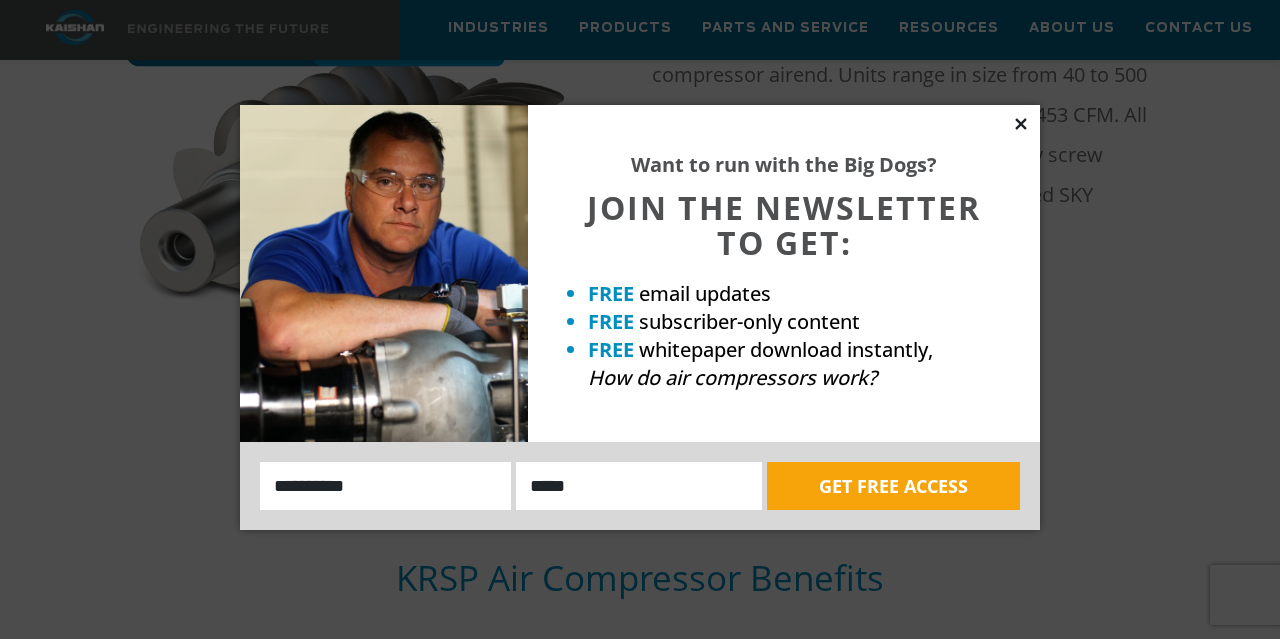 click 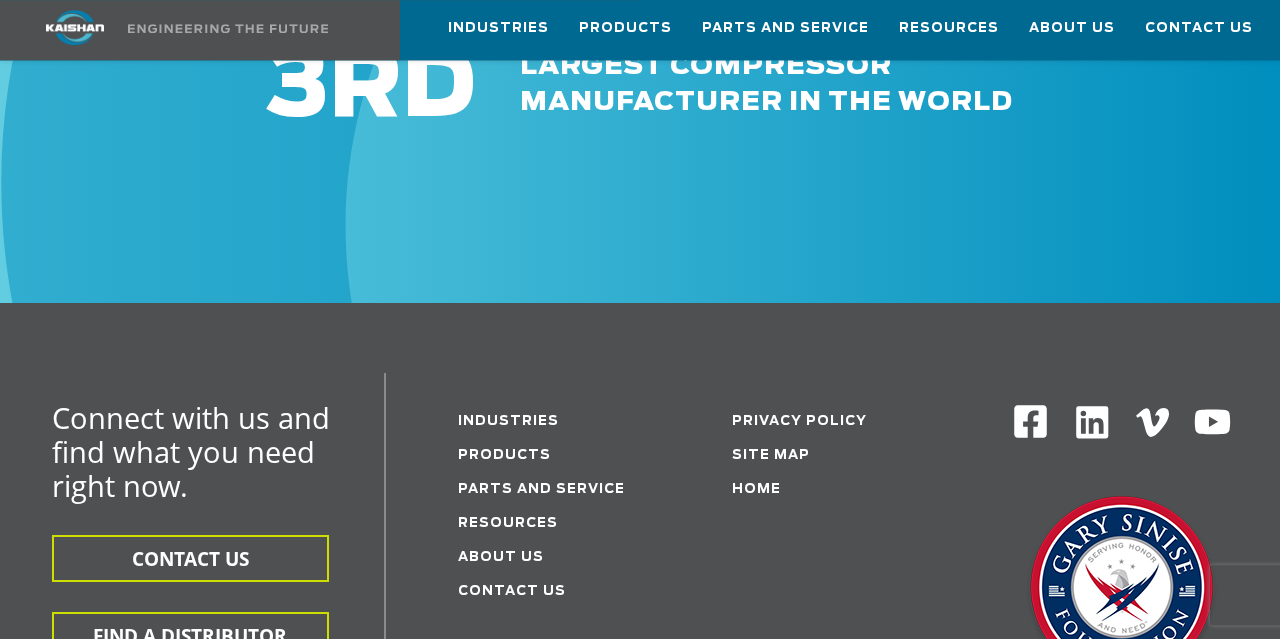 scroll, scrollTop: 6503, scrollLeft: 0, axis: vertical 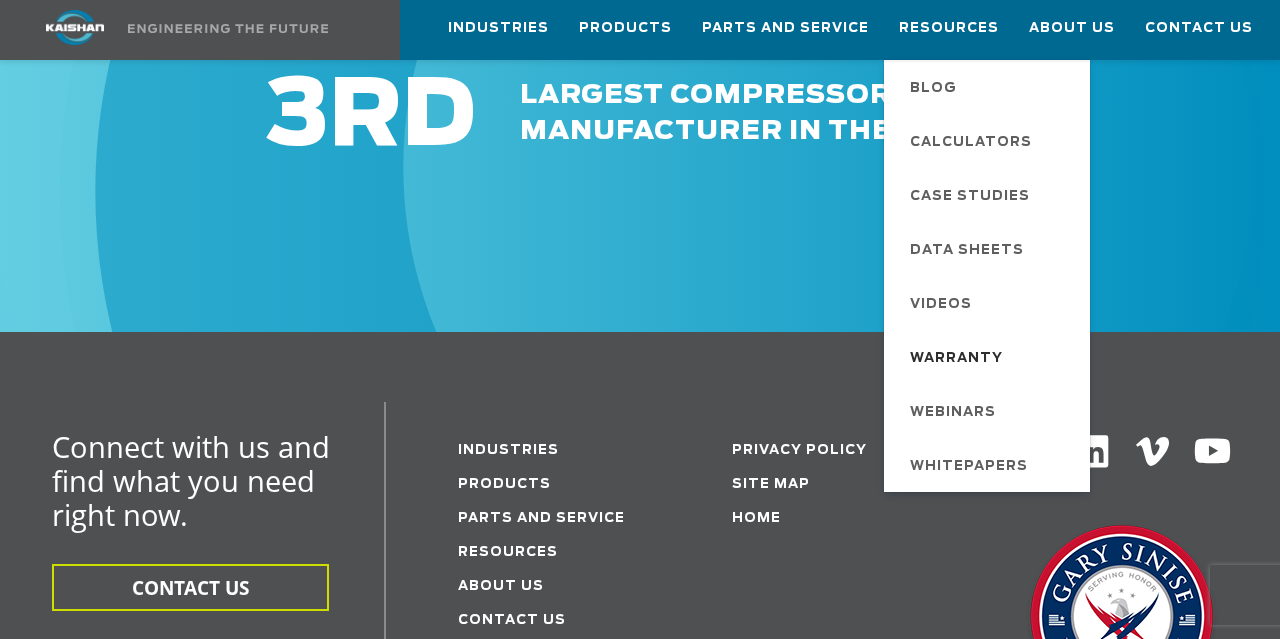click on "Warranty" at bounding box center (956, 359) 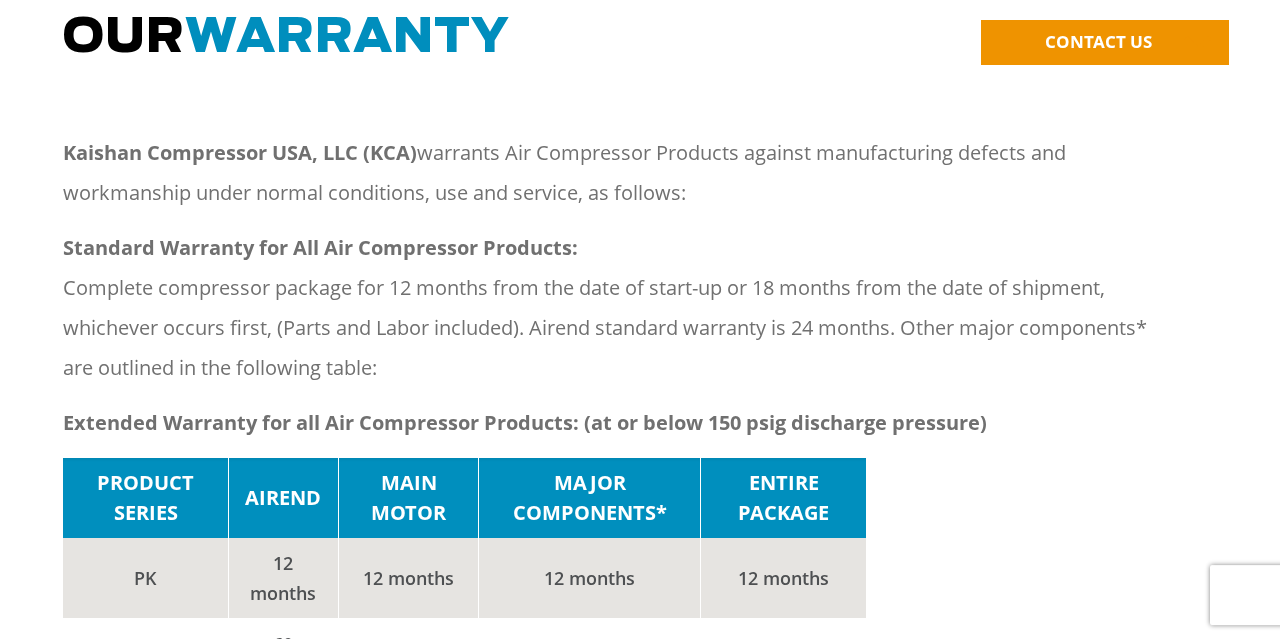 scroll, scrollTop: 0, scrollLeft: 0, axis: both 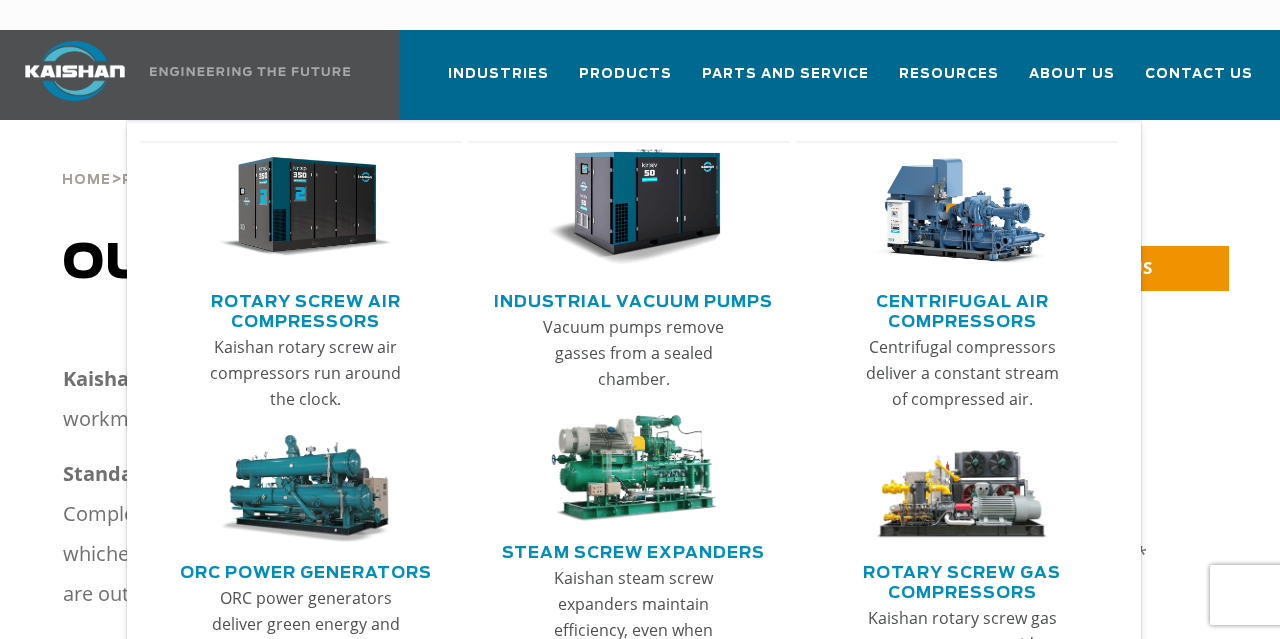 click at bounding box center [305, 207] 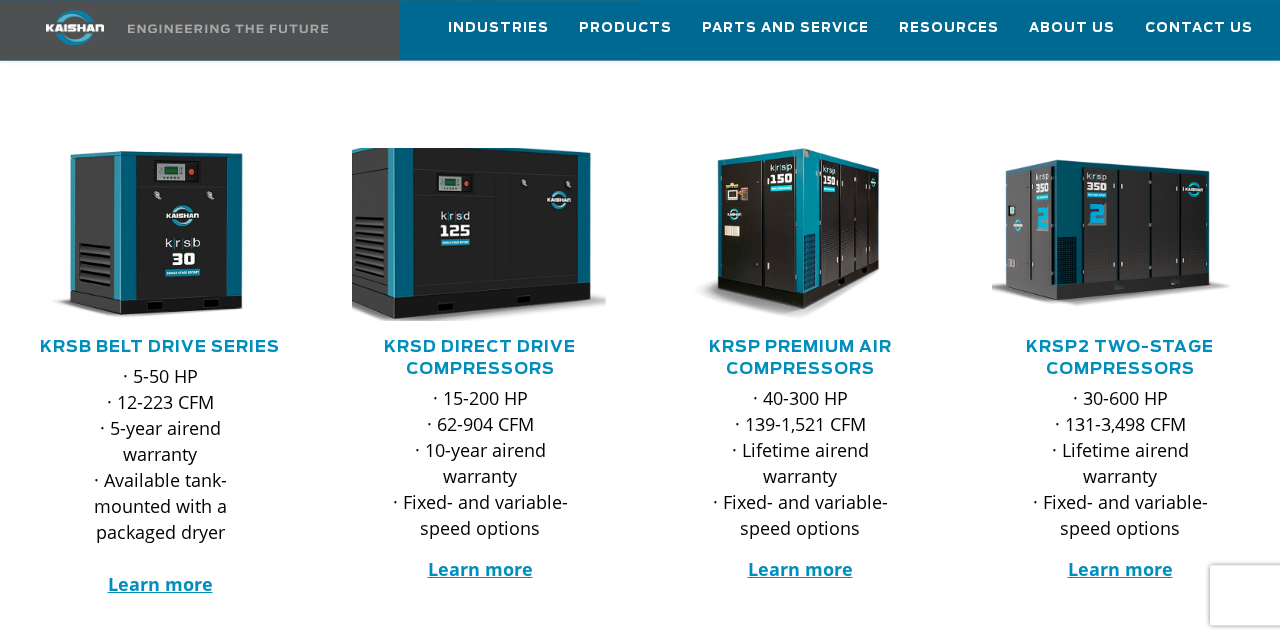 scroll, scrollTop: 416, scrollLeft: 0, axis: vertical 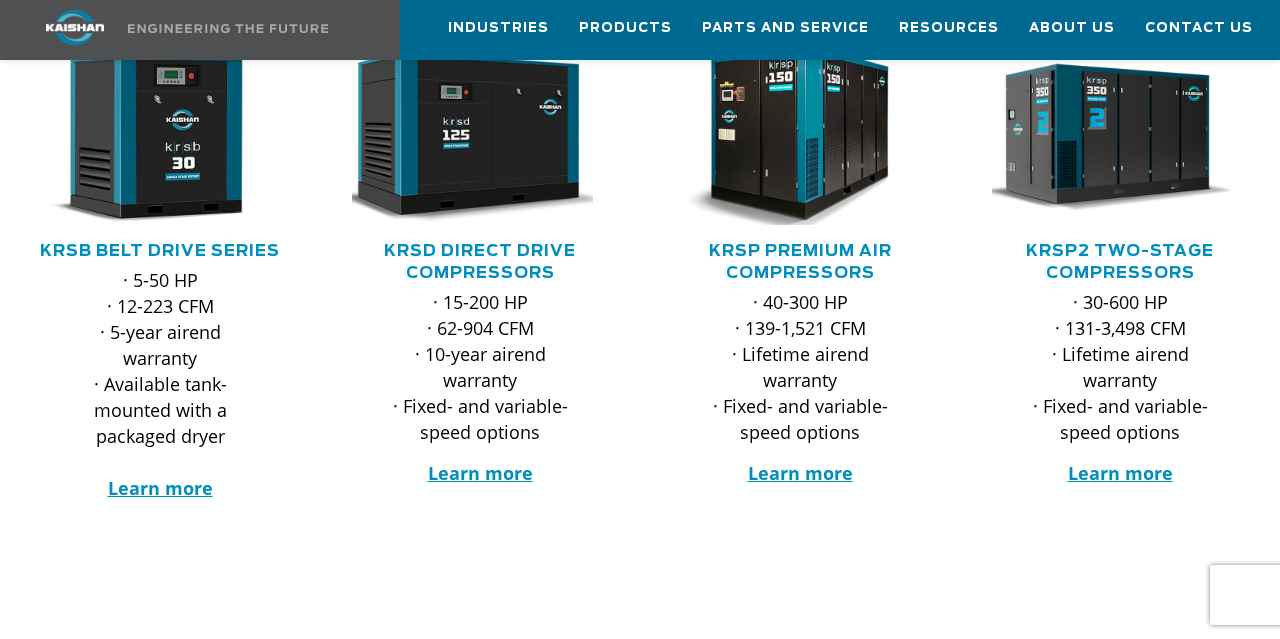 click at bounding box center [785, 138] 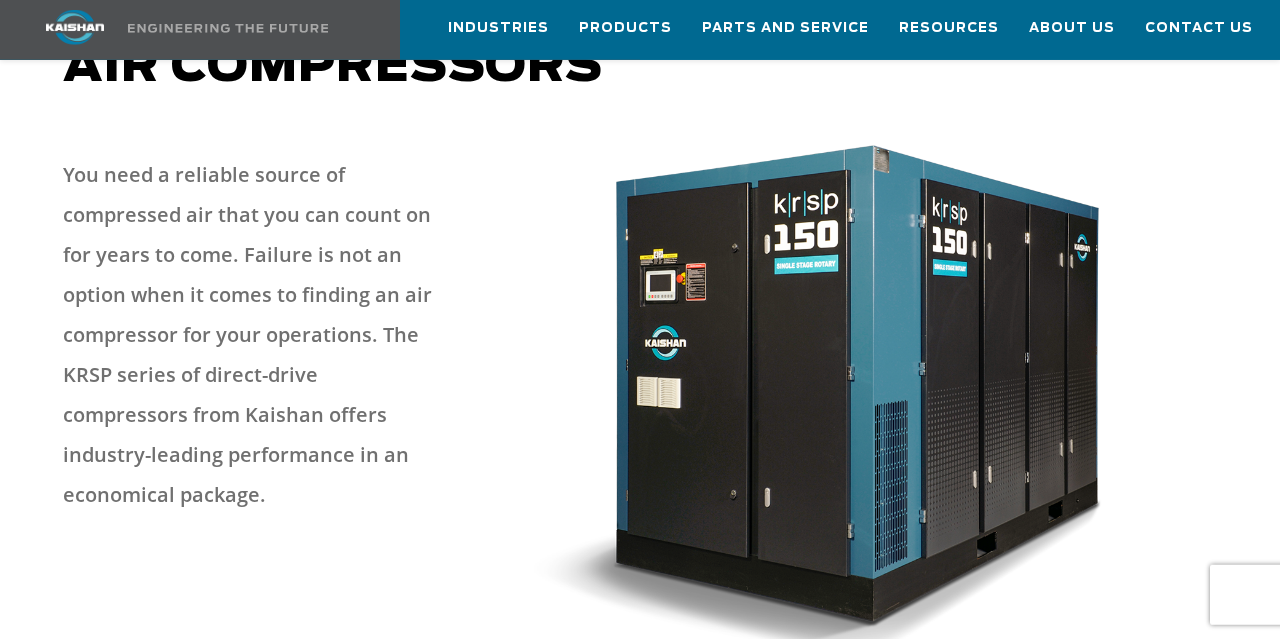 scroll, scrollTop: 312, scrollLeft: 0, axis: vertical 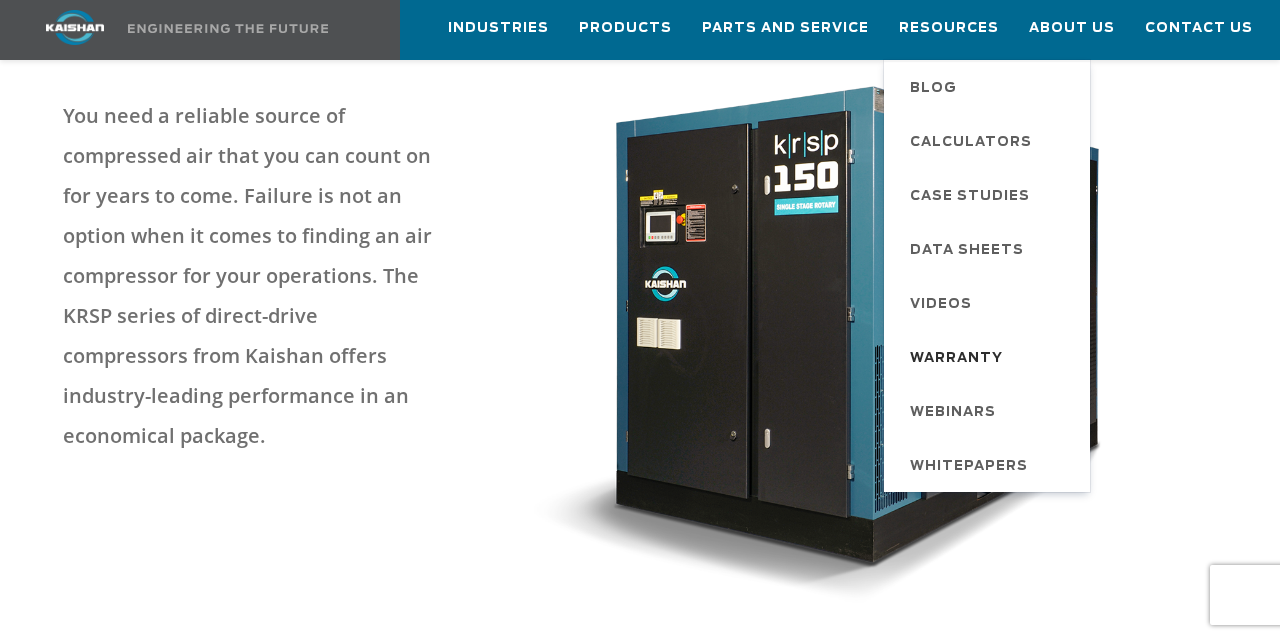click on "Warranty" at bounding box center [956, 359] 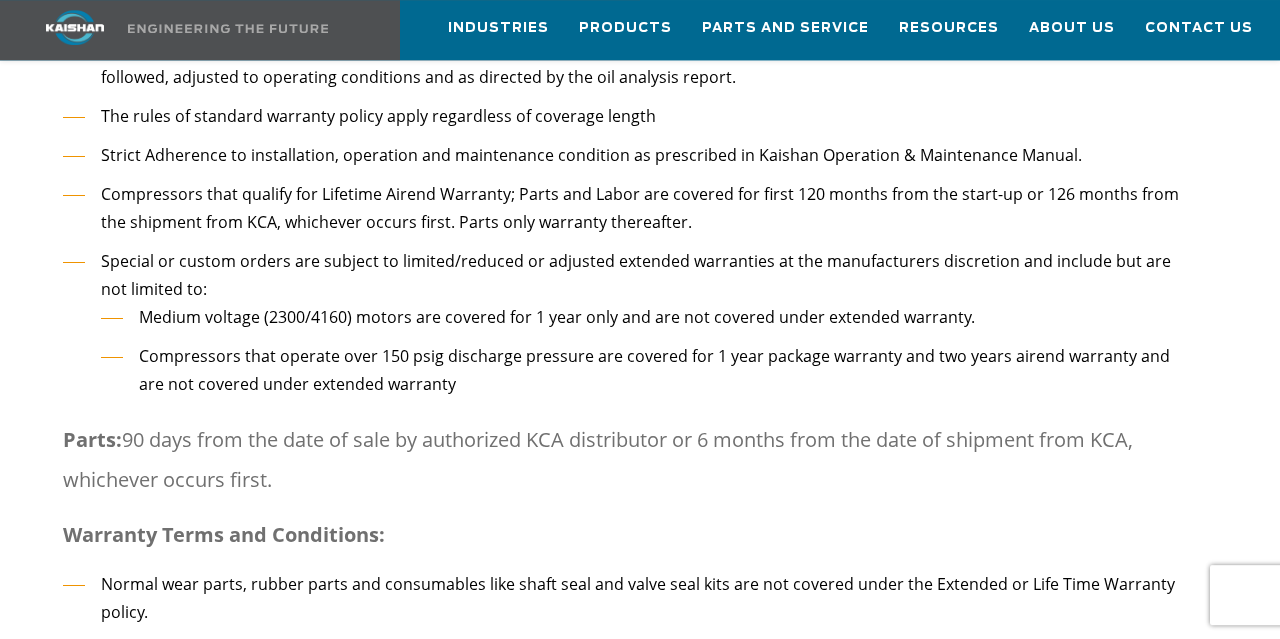 scroll, scrollTop: 2184, scrollLeft: 0, axis: vertical 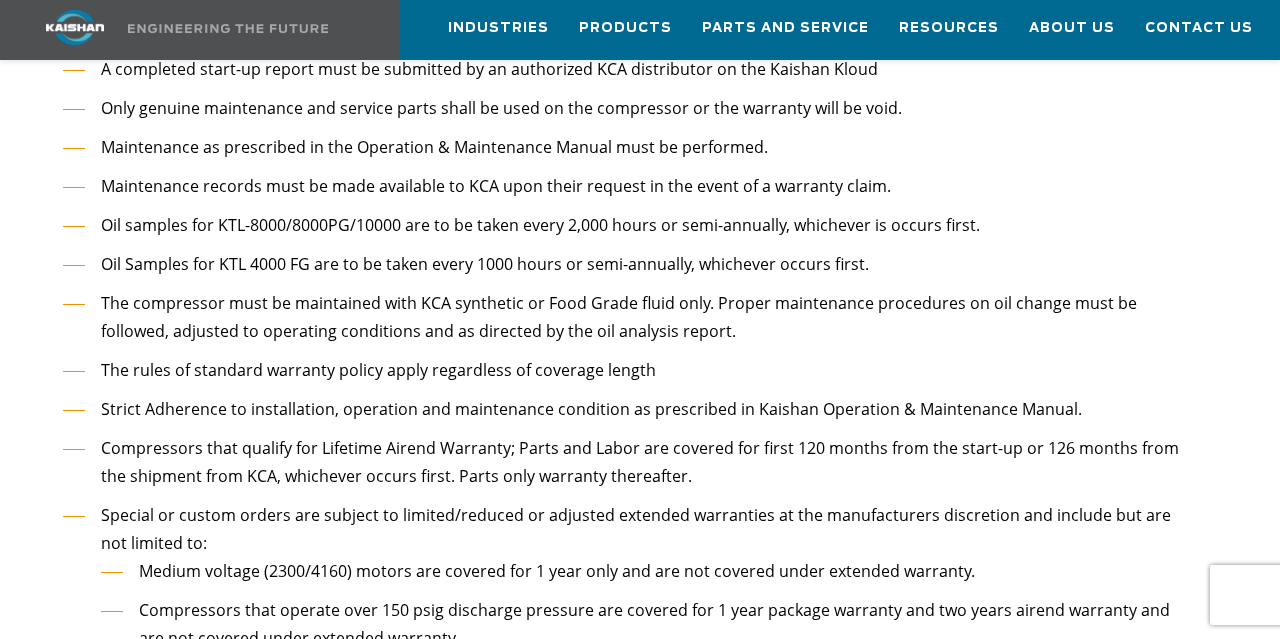 click on "This warranty policy is applicable for compressors sold by KCA and/or an authorized KCA distributor. This warranty is to the first owner or commercial user and non-transferable. Authorized start-up must be performed only by KCA’s authorized distributor or personnel. A completed start-up report must be submitted by an authorized KCA distributor on the Kaishan Kloud Only genuine maintenance and service parts shall be used on the compressor or the warranty will be void. Maintenance as prescribed in the Operation & Maintenance Manual must be performed. Maintenance records must be made available to KCA upon their request in the event of a warranty claim. Oil samples for KTL-8000/8000PG/10000 are to be taken every 2,000 hours or semi-annually, whichever is occurs first. Oil Samples for KTL 4000 FG are to be taken every 1000 hours or semi-annually, whichever occurs first. The rules of standard warranty policy apply regardless of coverage length" at bounding box center [622, 301] 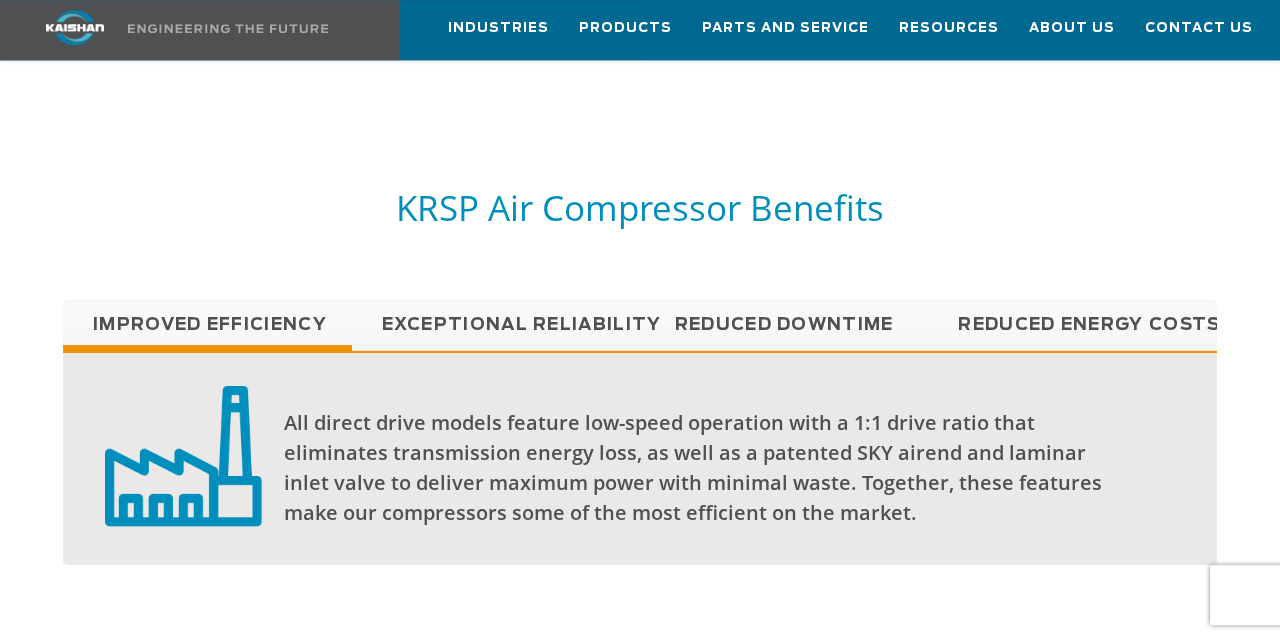 scroll, scrollTop: 1456, scrollLeft: 0, axis: vertical 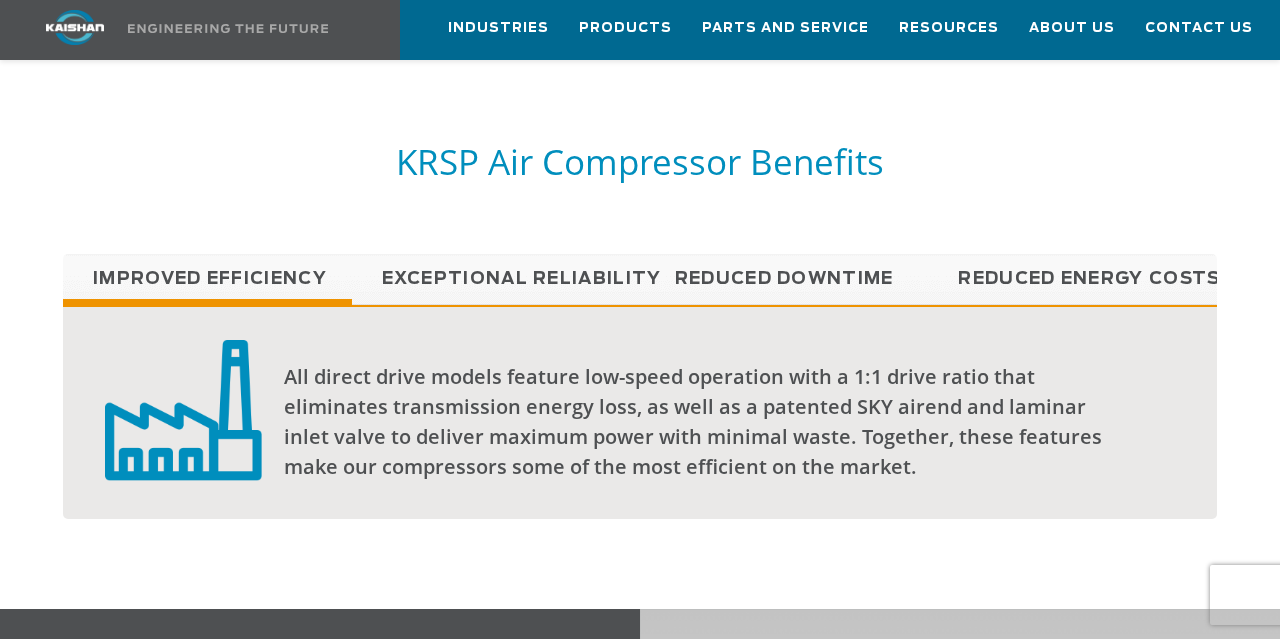 click on "Reduced Energy Costs" at bounding box center (1072, 279) 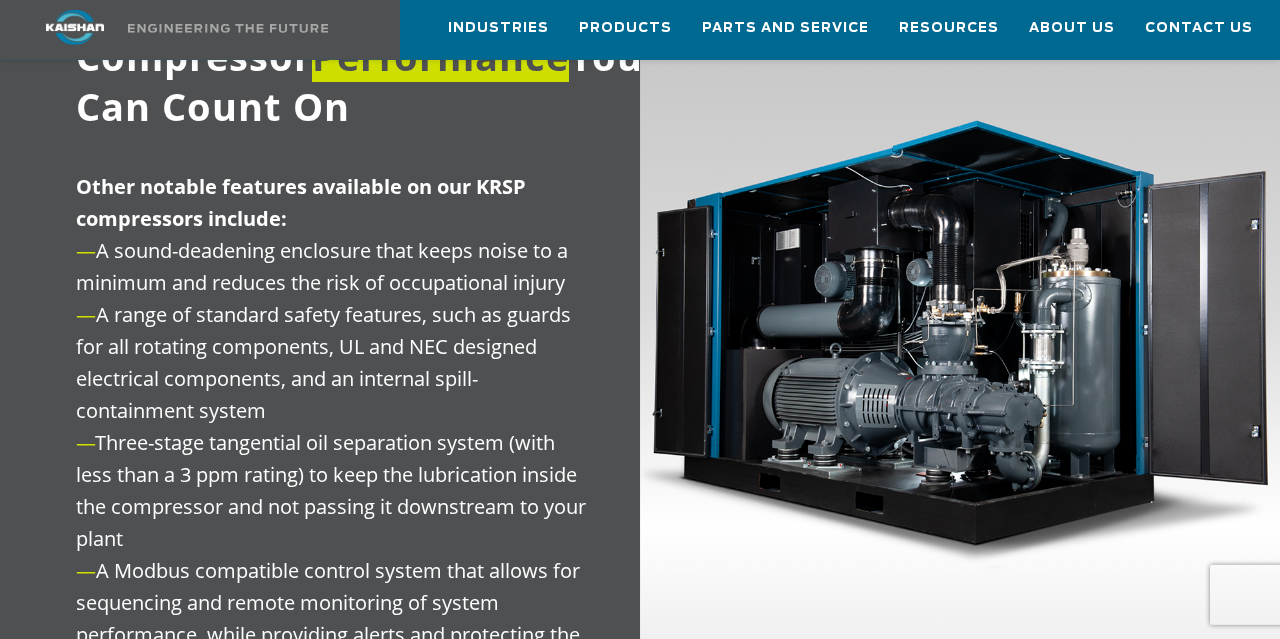 scroll, scrollTop: 2080, scrollLeft: 0, axis: vertical 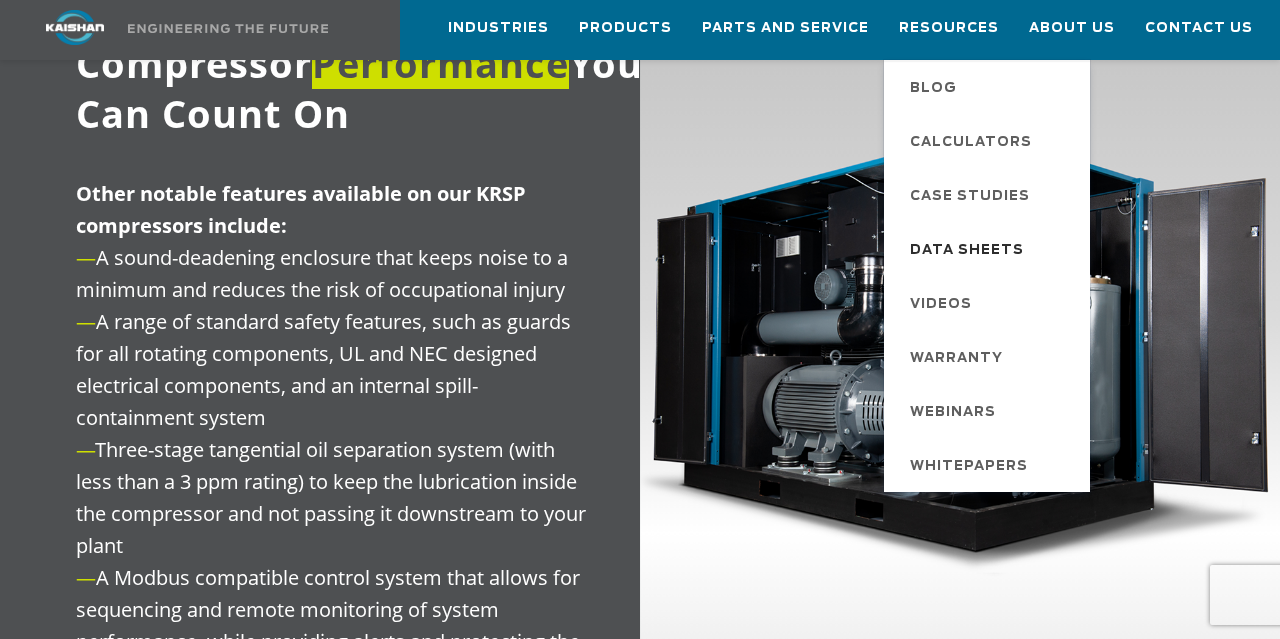 click on "Data Sheets" at bounding box center (967, 251) 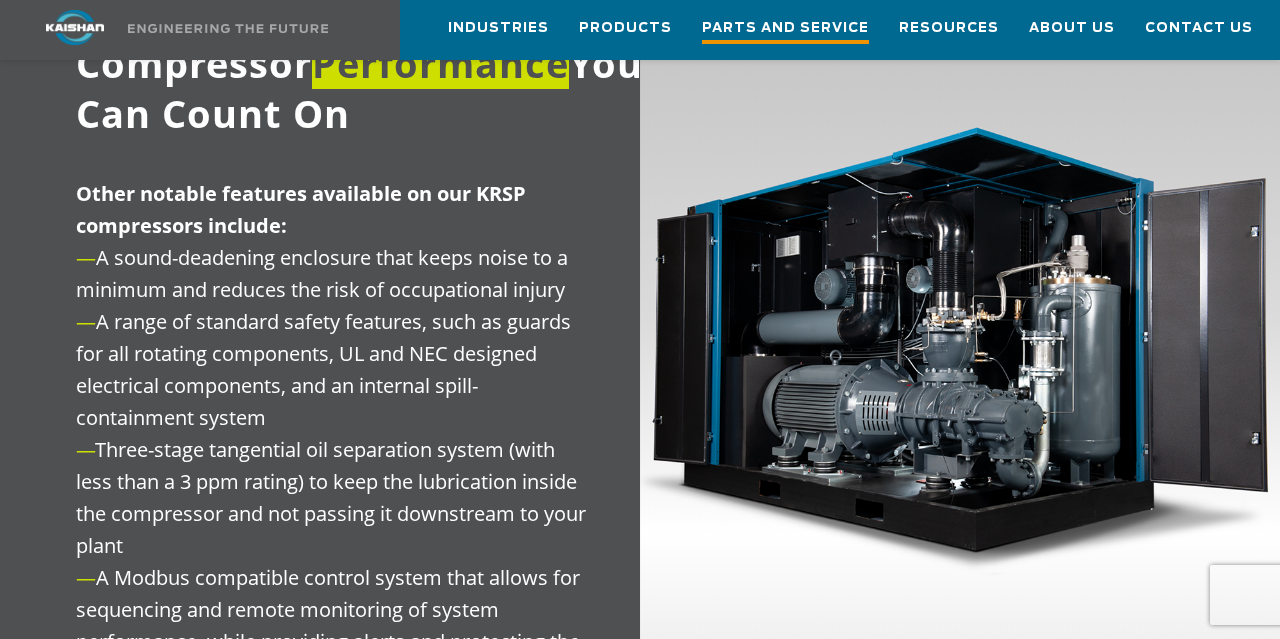 click on "Parts and Service" at bounding box center (785, 30) 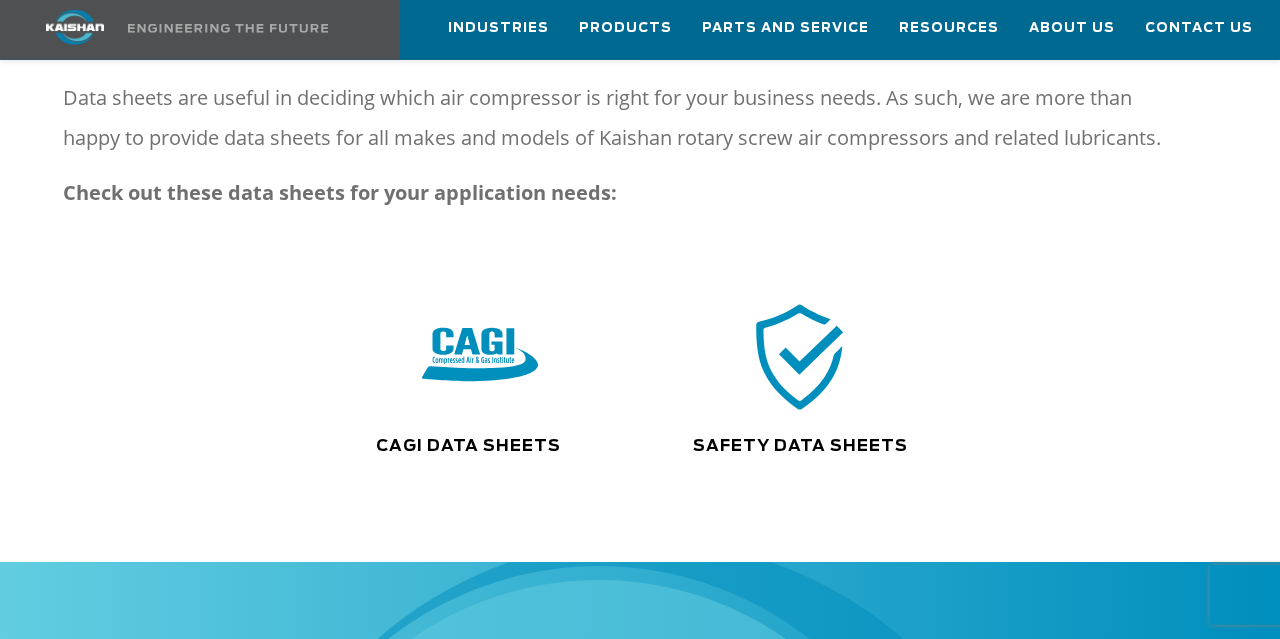 scroll, scrollTop: 247, scrollLeft: 0, axis: vertical 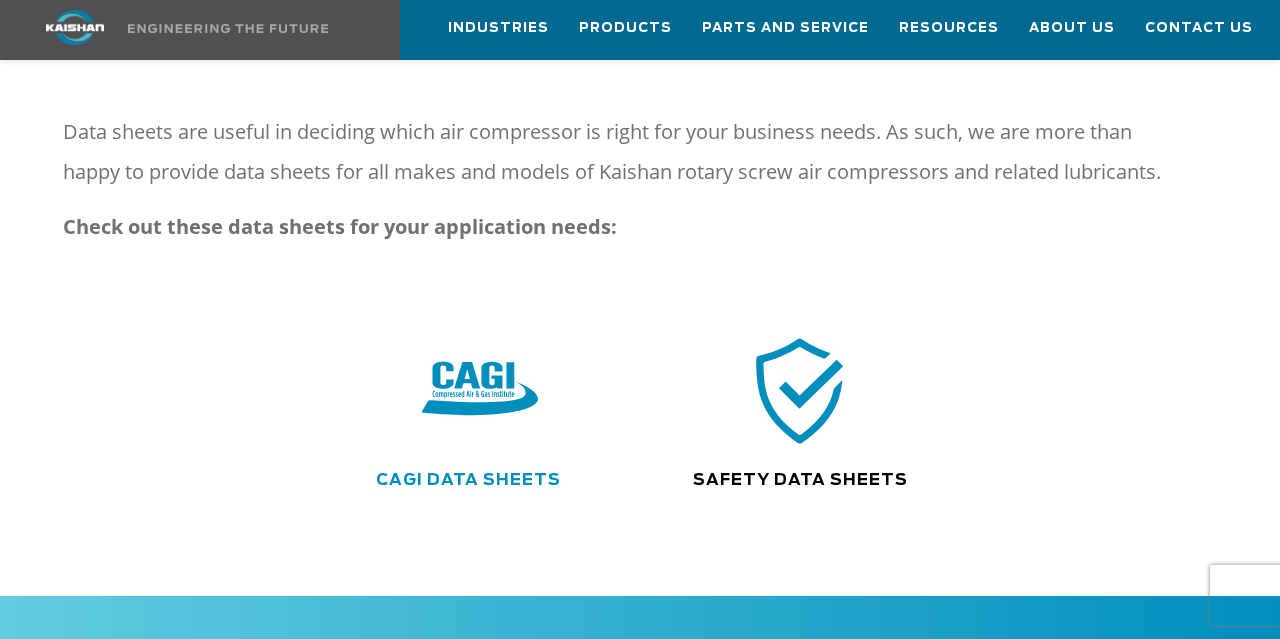 click on "CAGI Data Sheets" at bounding box center [468, 480] 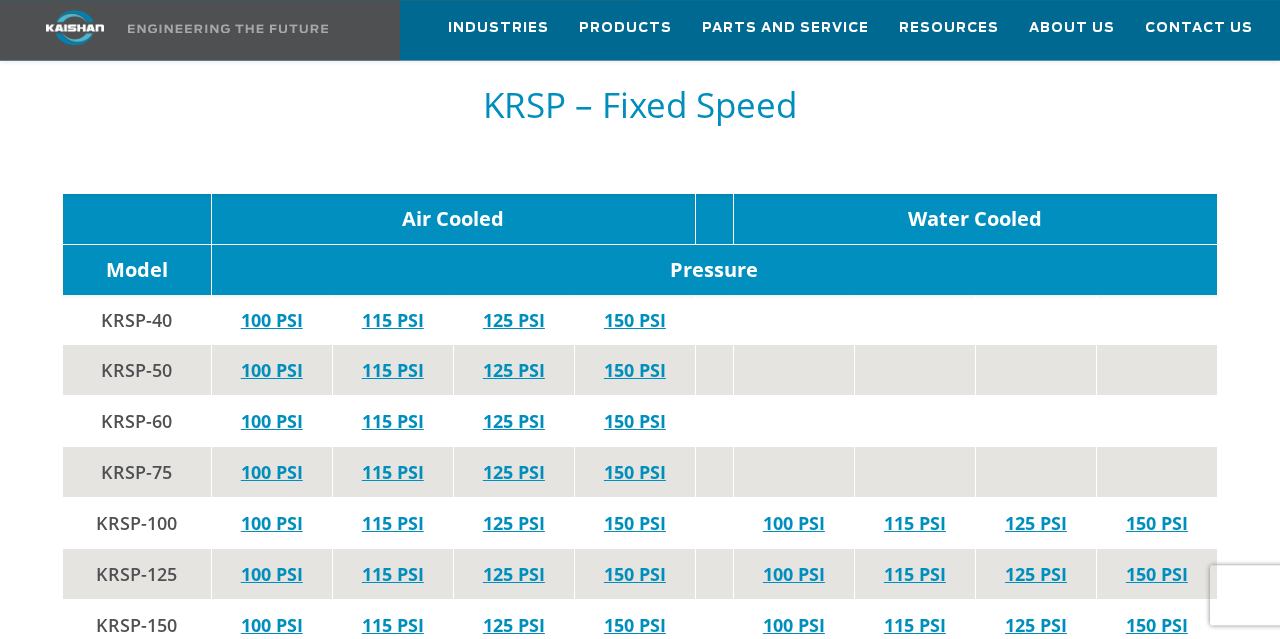 scroll, scrollTop: 3952, scrollLeft: 0, axis: vertical 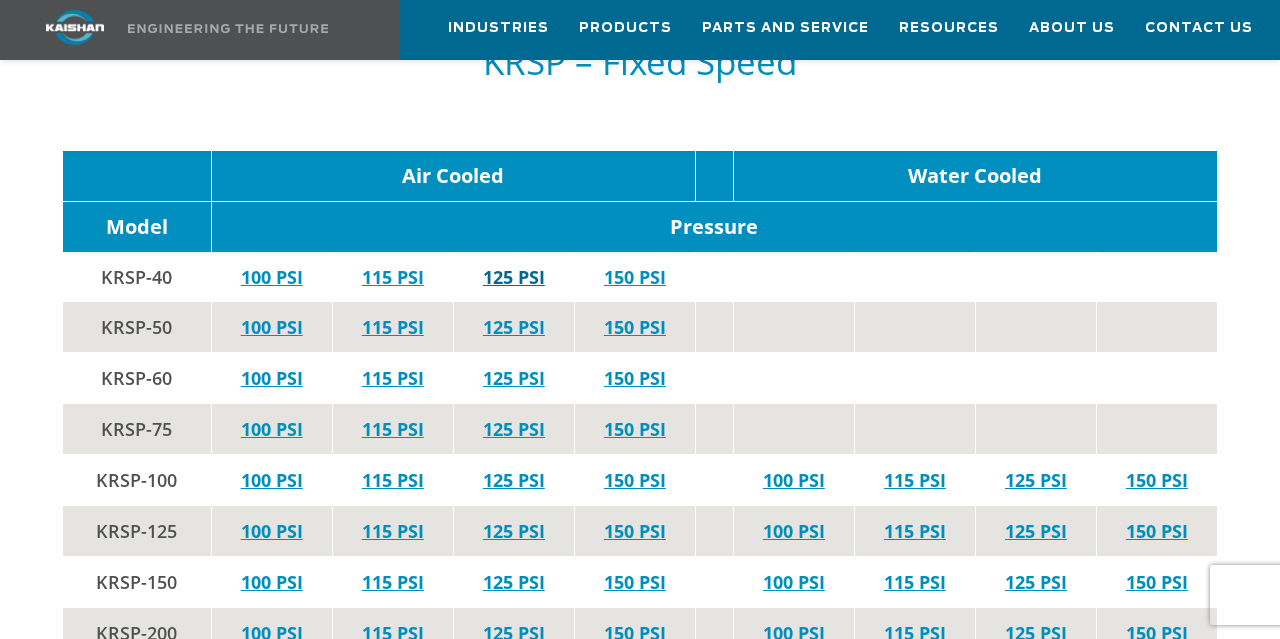 click on "125 PSI" at bounding box center (514, 277) 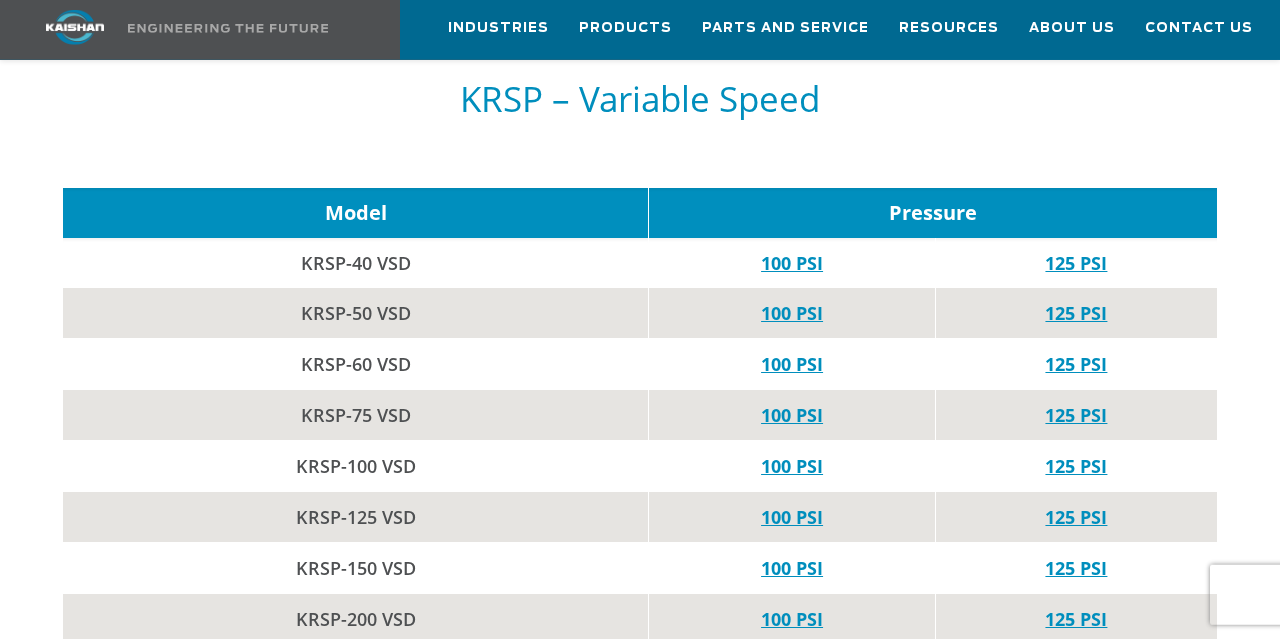 scroll, scrollTop: 4784, scrollLeft: 0, axis: vertical 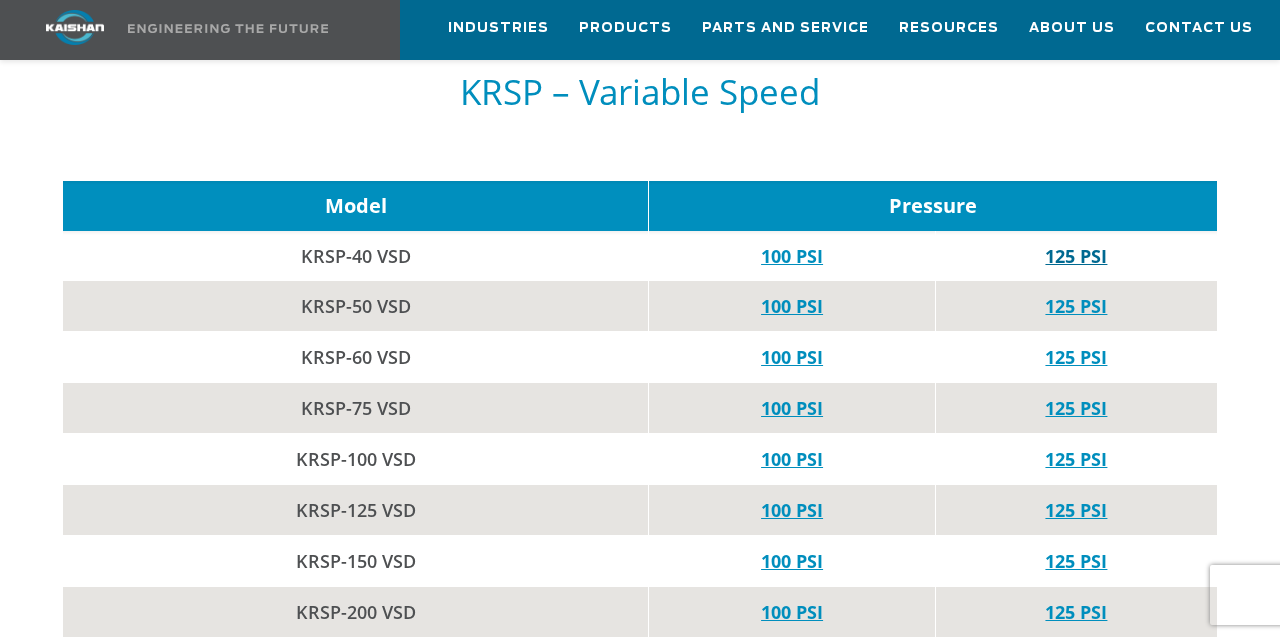 click on "125 PSI" at bounding box center (1076, 256) 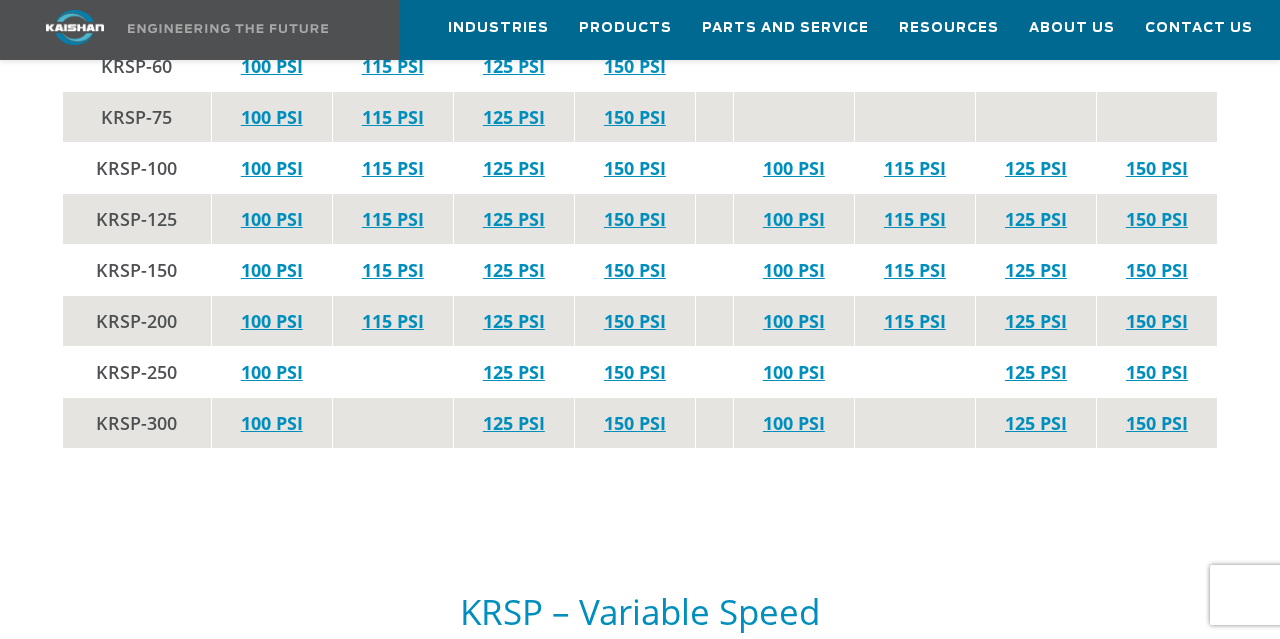 scroll, scrollTop: 4160, scrollLeft: 0, axis: vertical 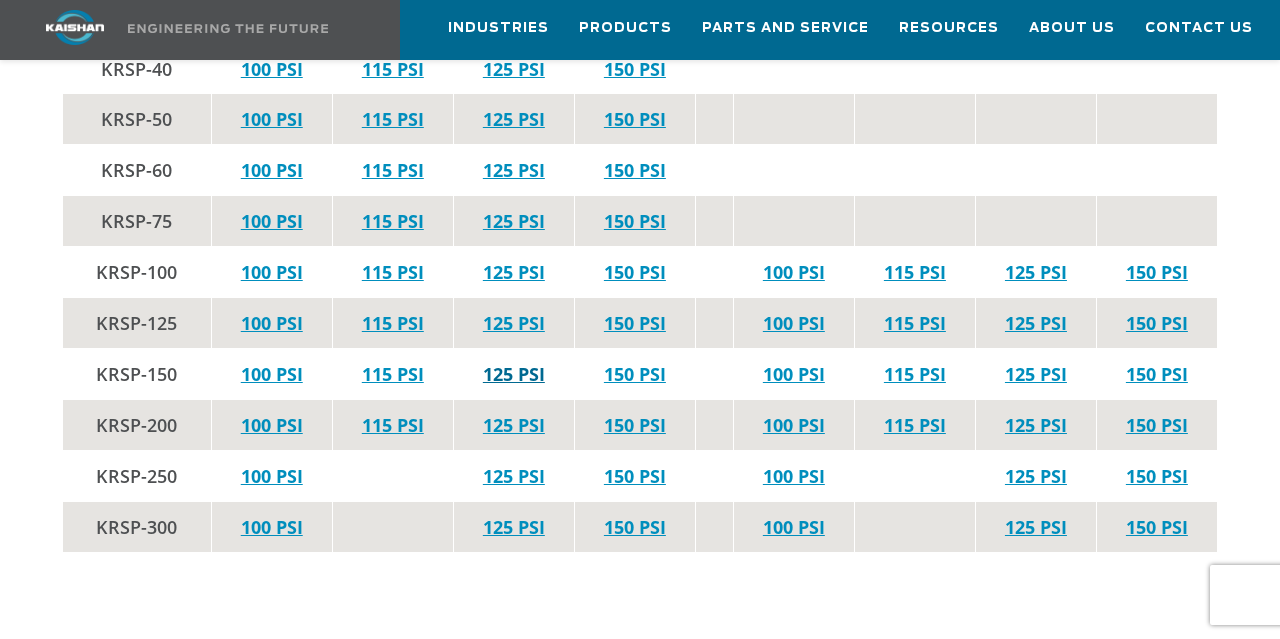 click on "125 PSI" at bounding box center (514, 374) 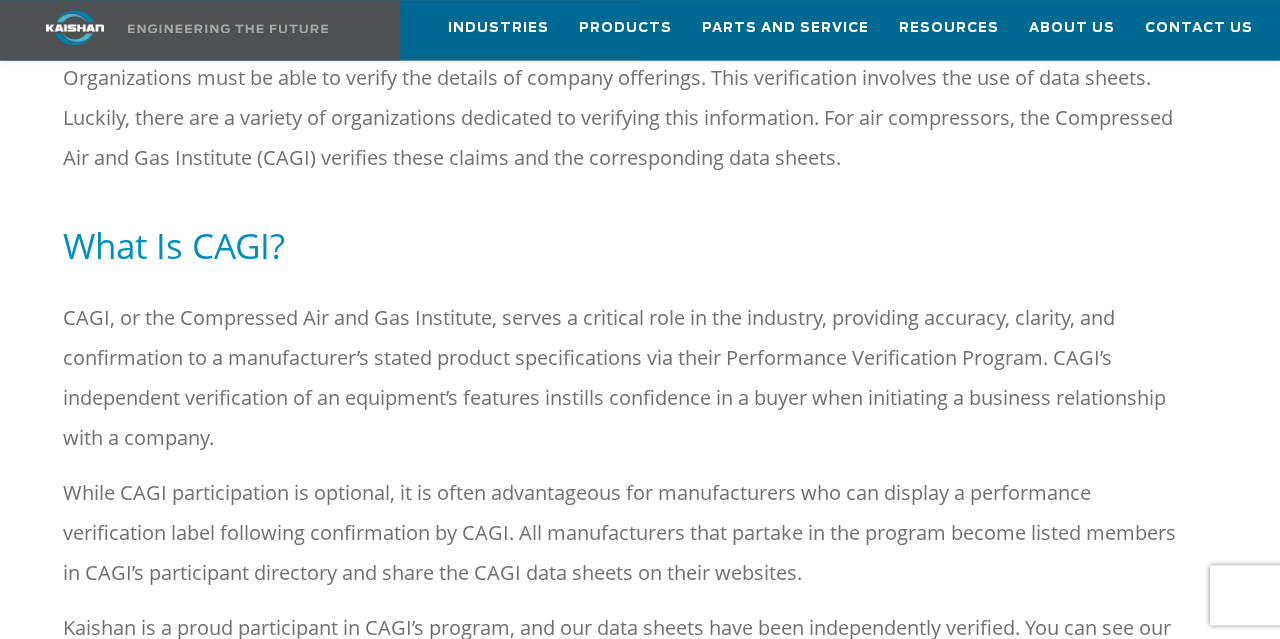 scroll, scrollTop: 624, scrollLeft: 0, axis: vertical 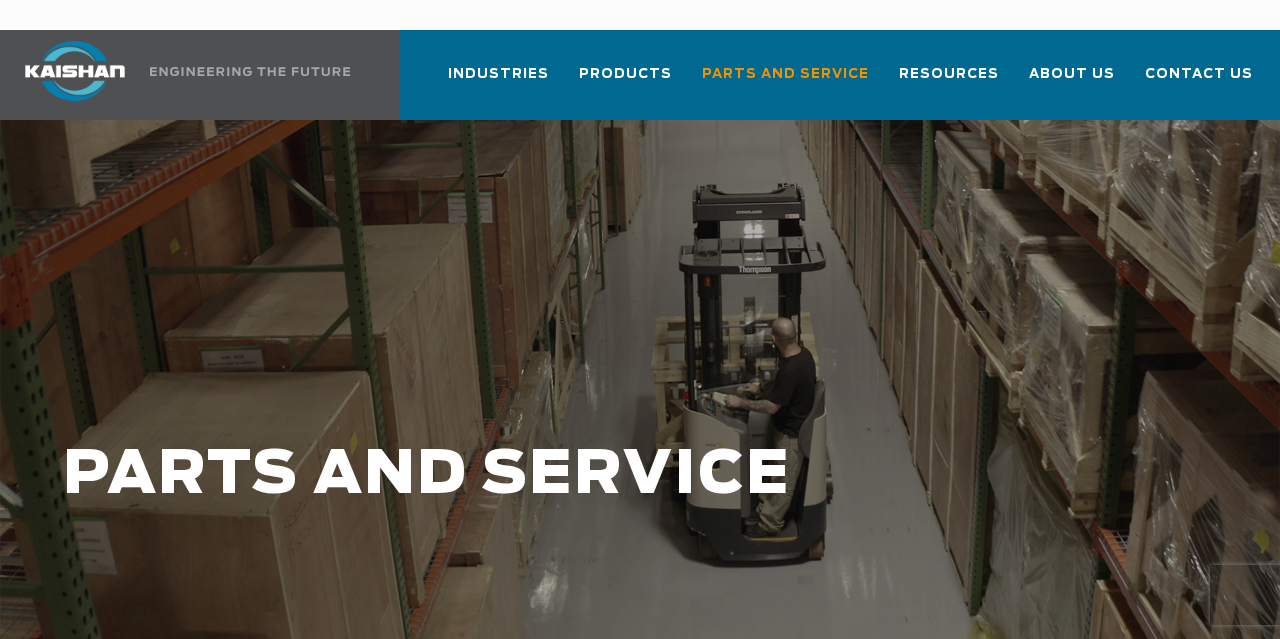 click at bounding box center [75, 71] 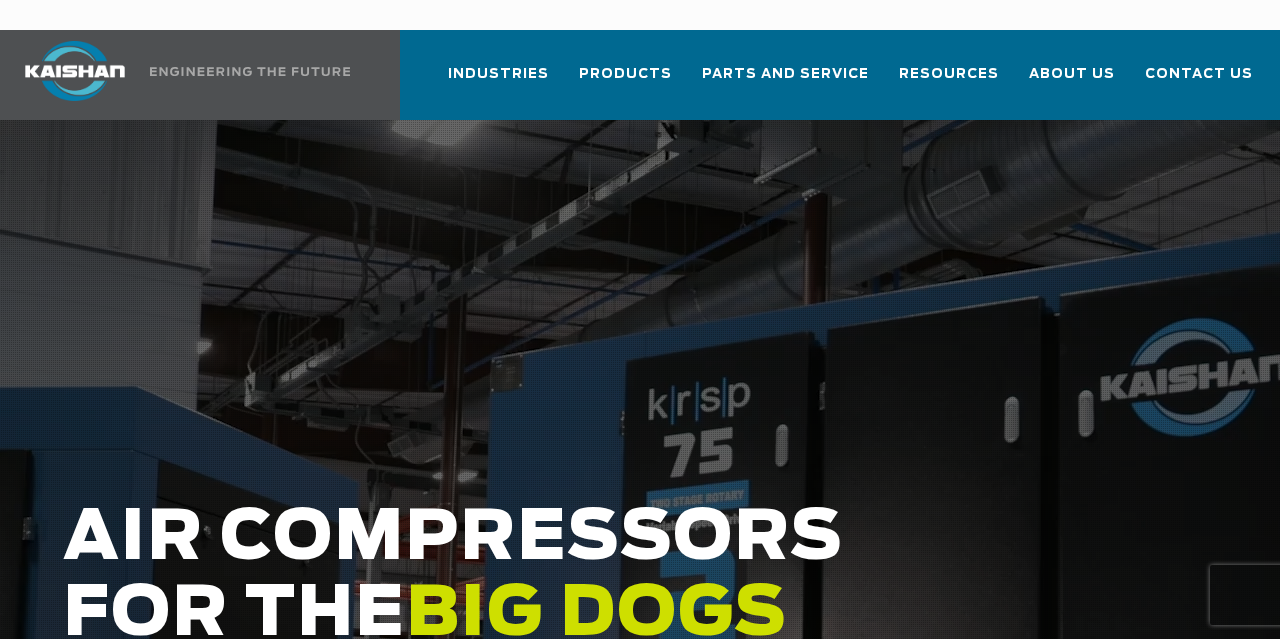 scroll, scrollTop: 0, scrollLeft: 0, axis: both 